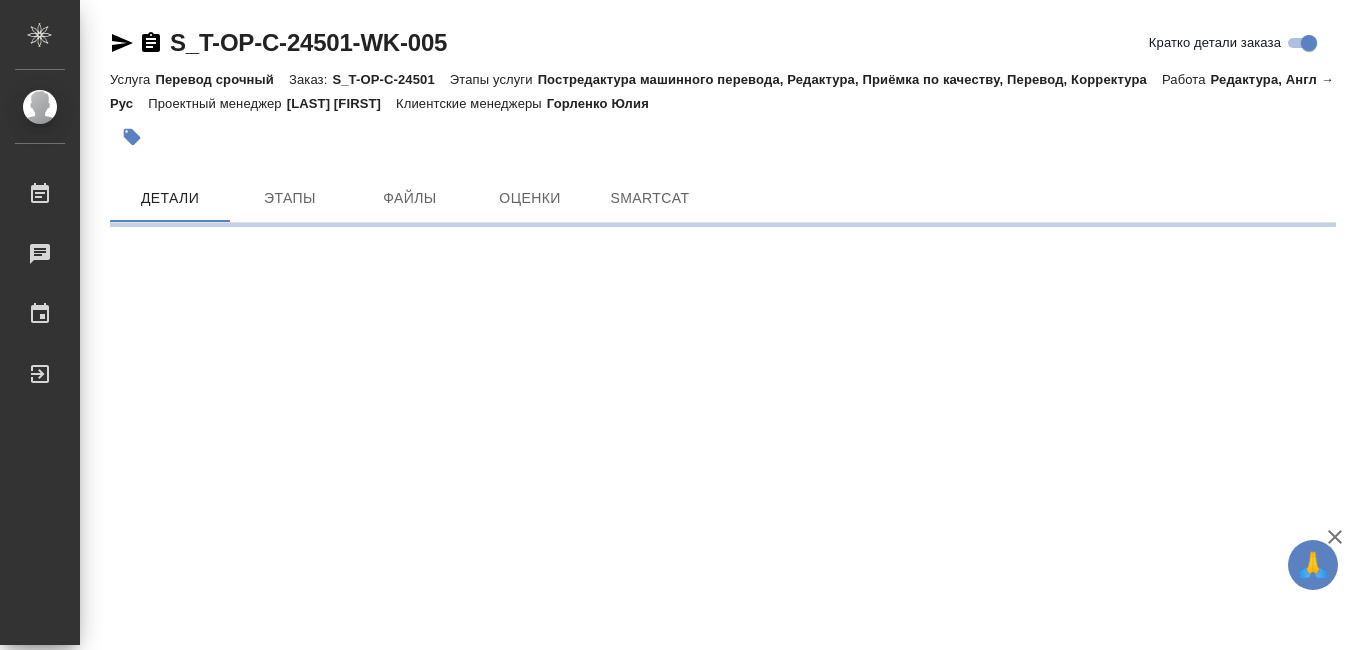 scroll, scrollTop: 0, scrollLeft: 0, axis: both 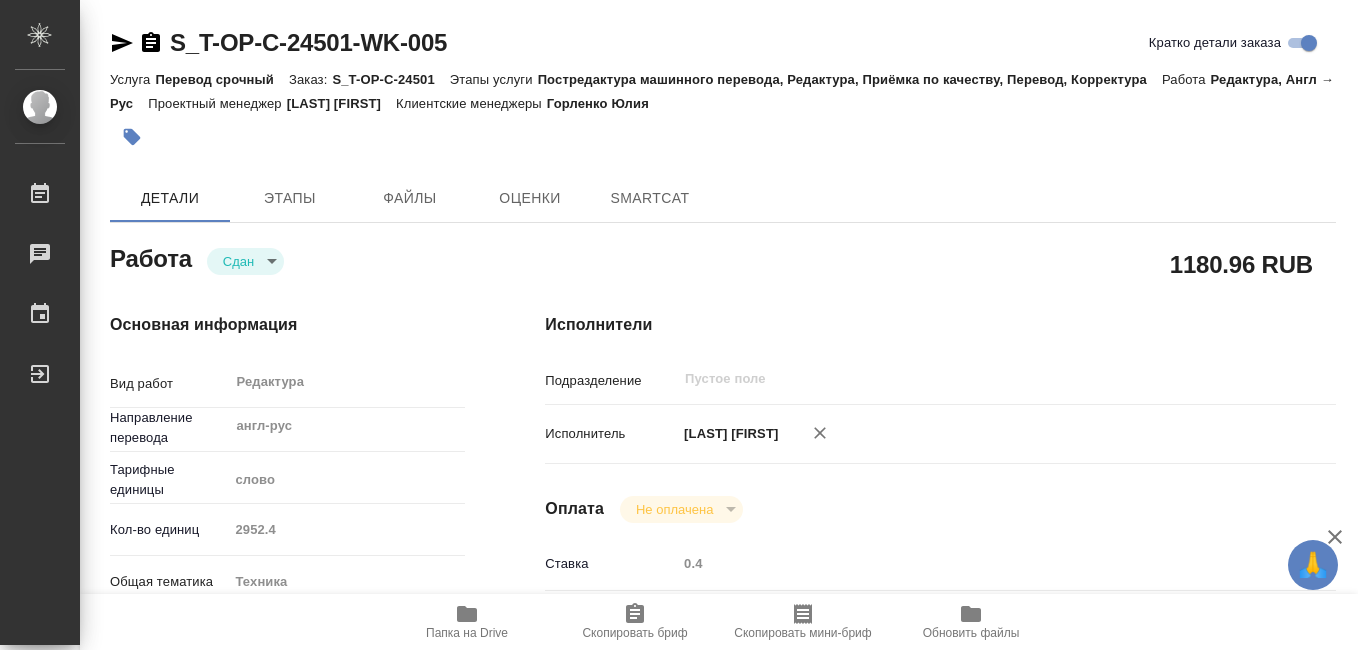 type on "x" 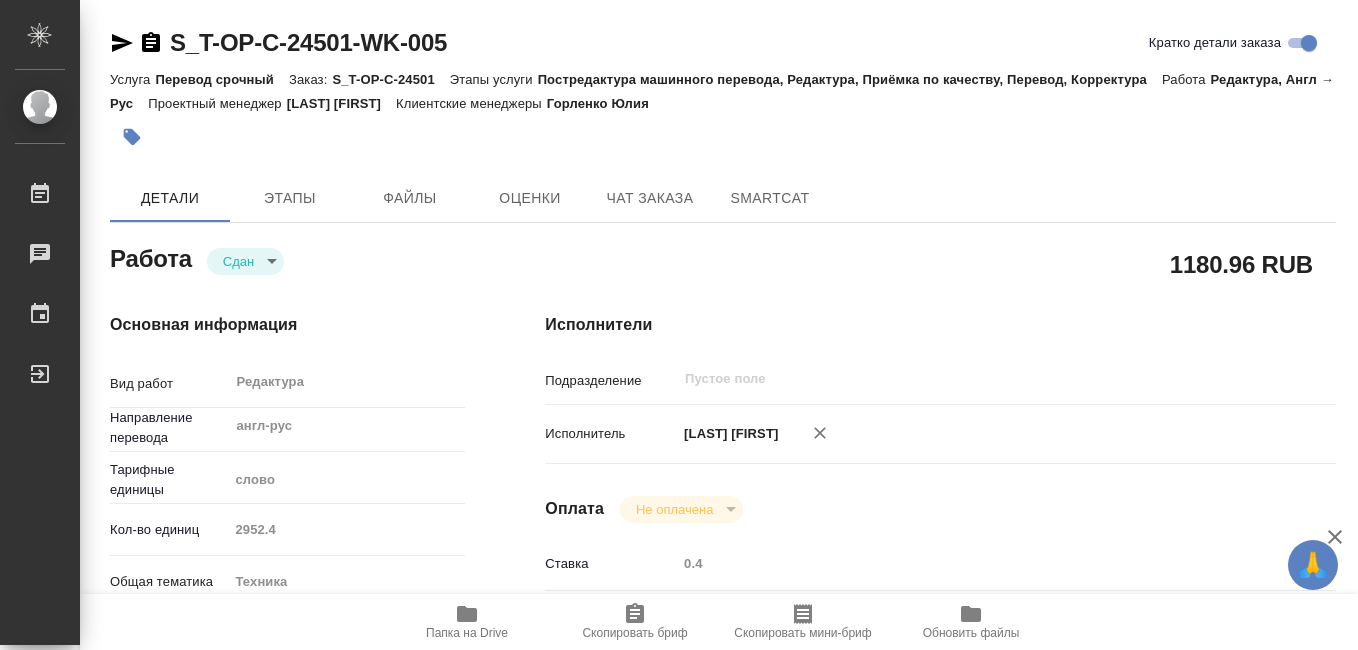 type on "x" 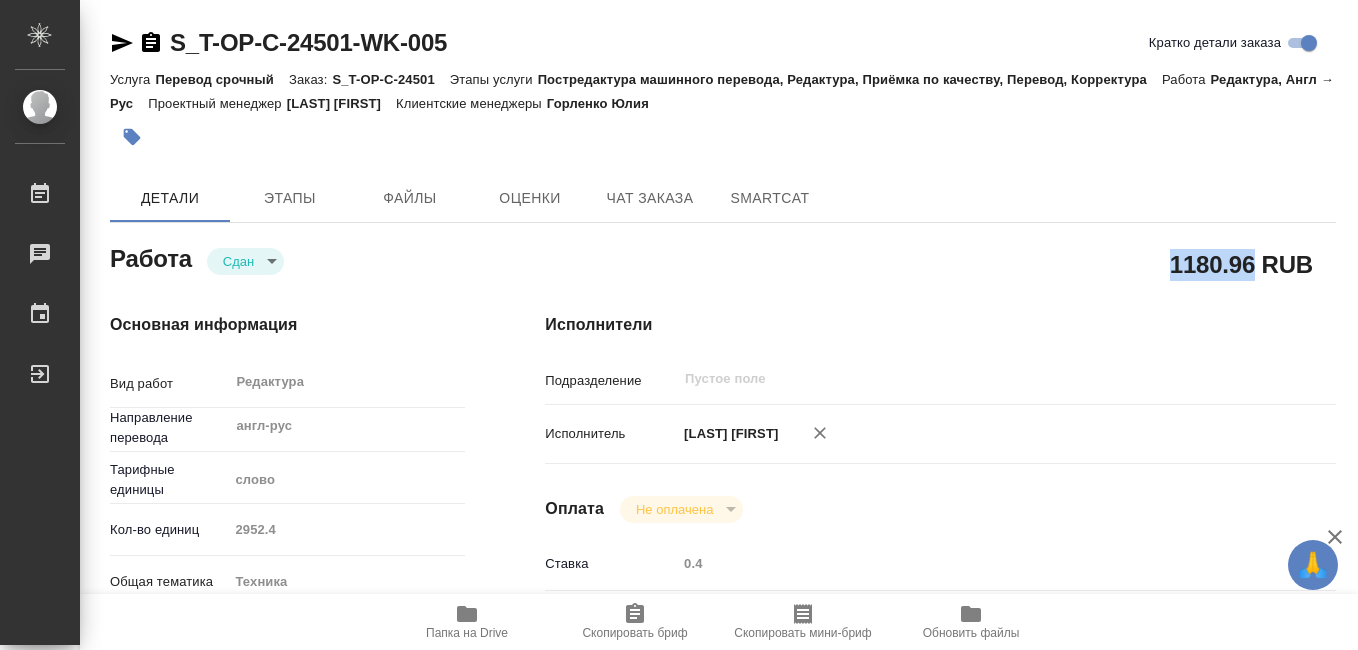drag, startPoint x: 1172, startPoint y: 267, endPoint x: 1252, endPoint y: 269, distance: 80.024994 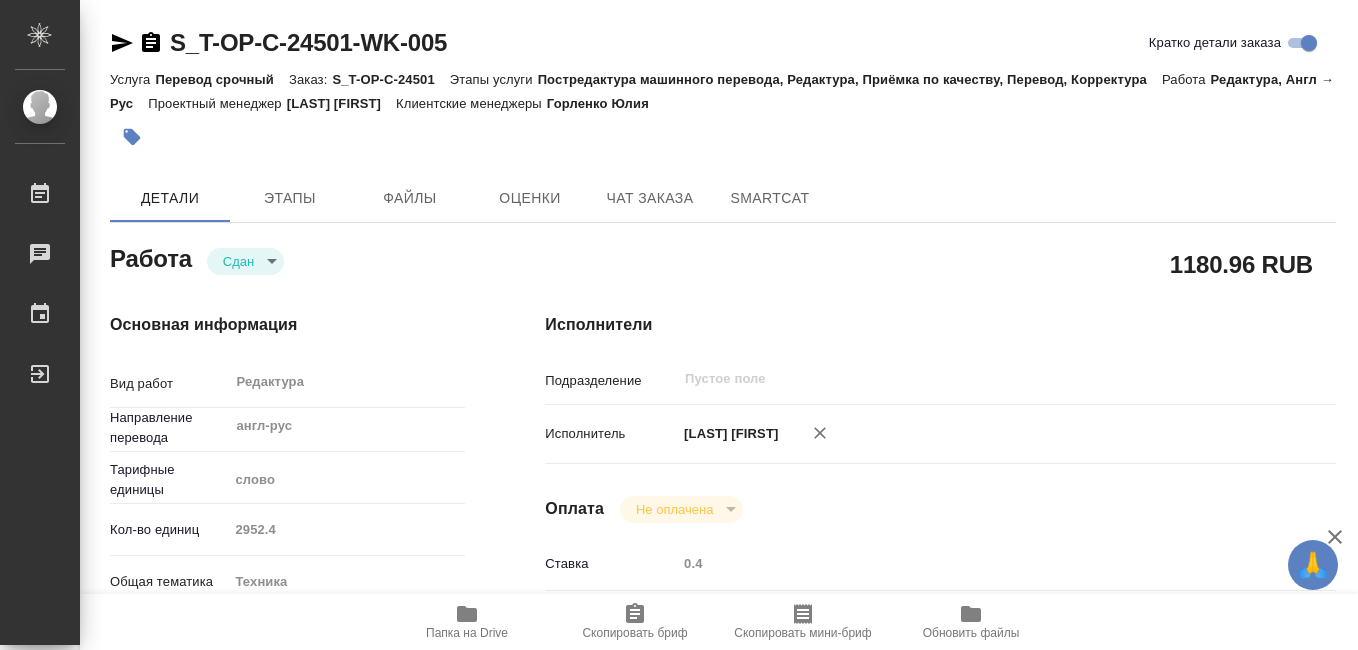 click on "Исполнители Подразделение ​ Исполнитель [LAST] [FIRST] Оплата Не оплачена notPayed Ставка 0.4 Валюта RUB RUB Дополнительно Последнее изменение [LAST] [FIRST] Комментарий к работе x Путь на drive /Clients/[COMPANY]_[DEPARTMENT]/Orders/S_T-OP-C-24501/Edited/S_T-OP-C-24501-WK-005 x" at bounding box center [940, 700] 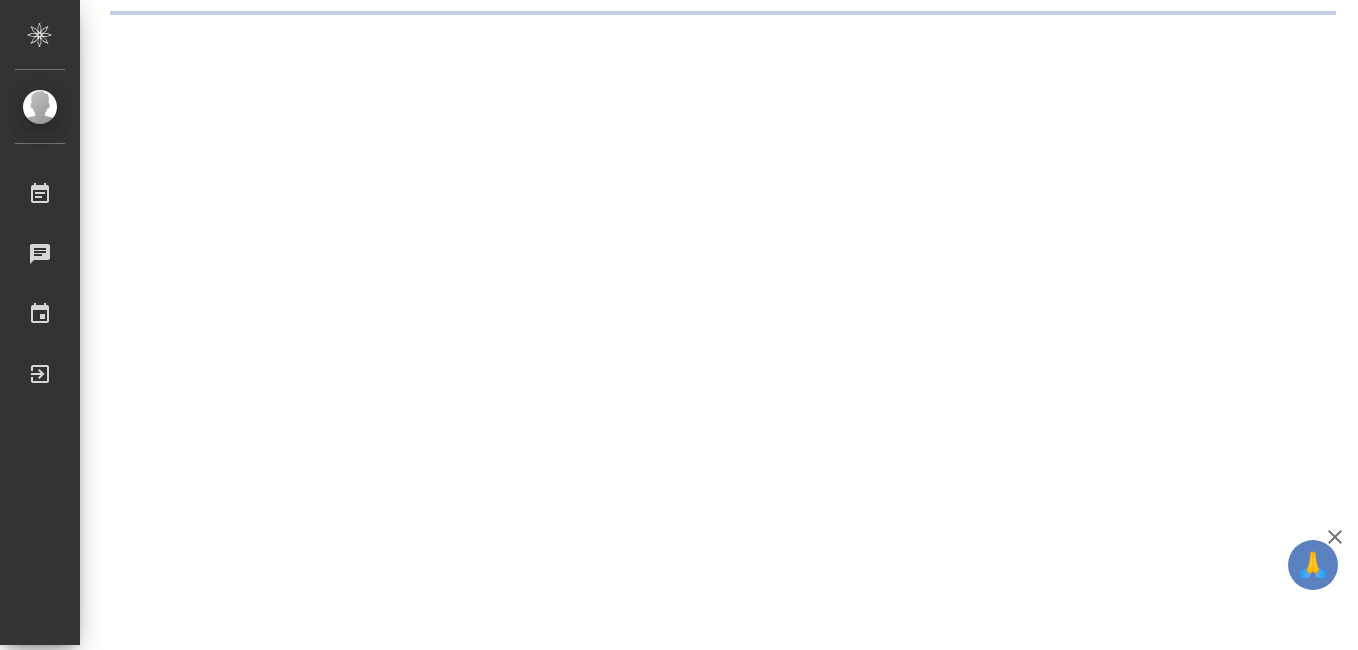 scroll, scrollTop: 0, scrollLeft: 0, axis: both 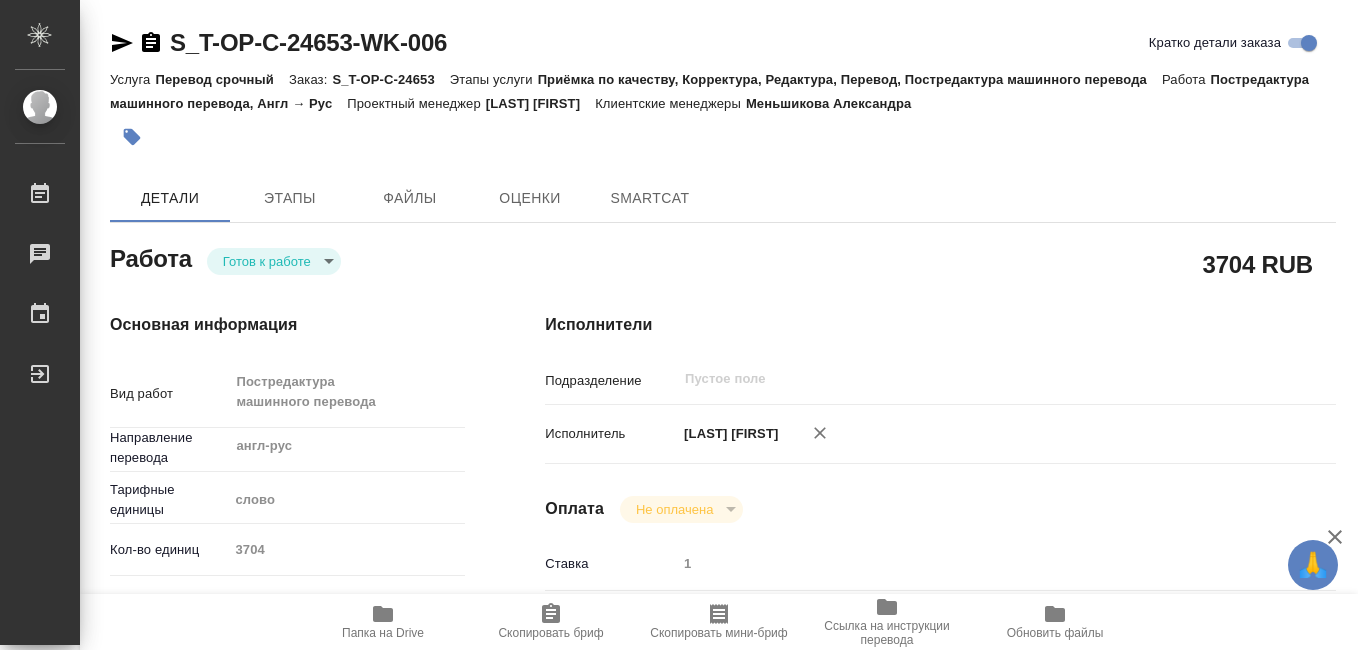 type on "x" 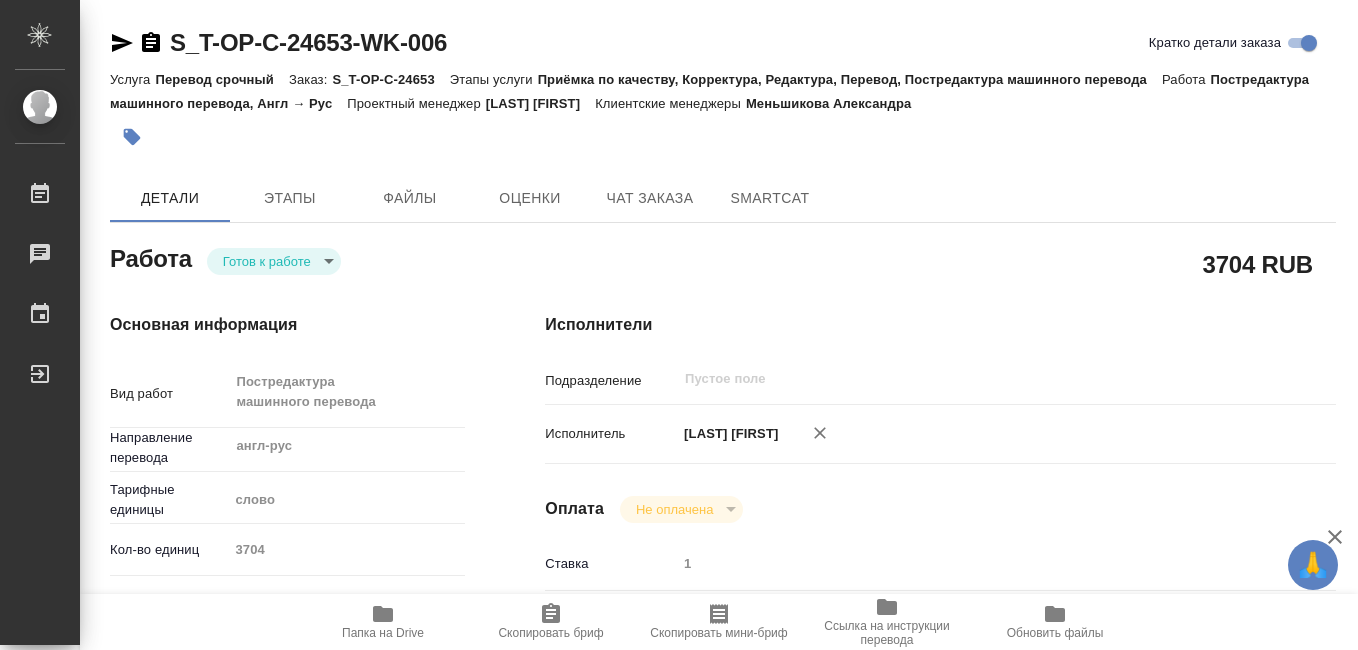scroll, scrollTop: 200, scrollLeft: 0, axis: vertical 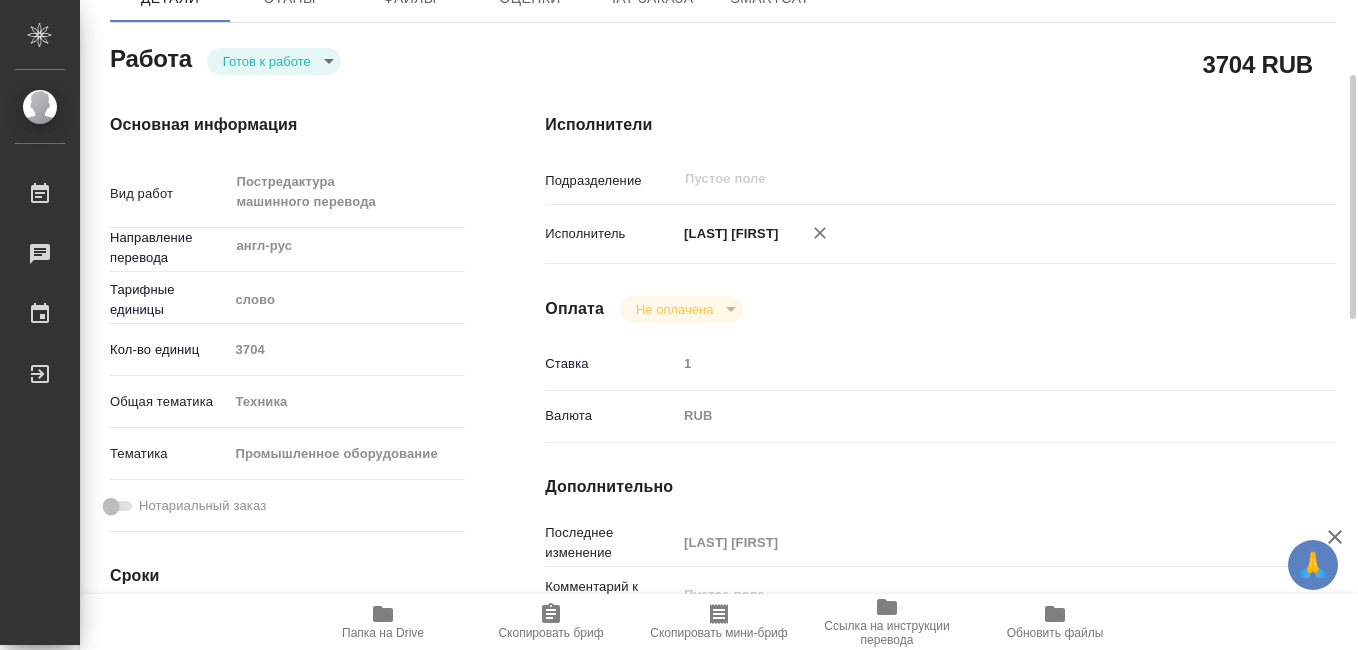 type on "x" 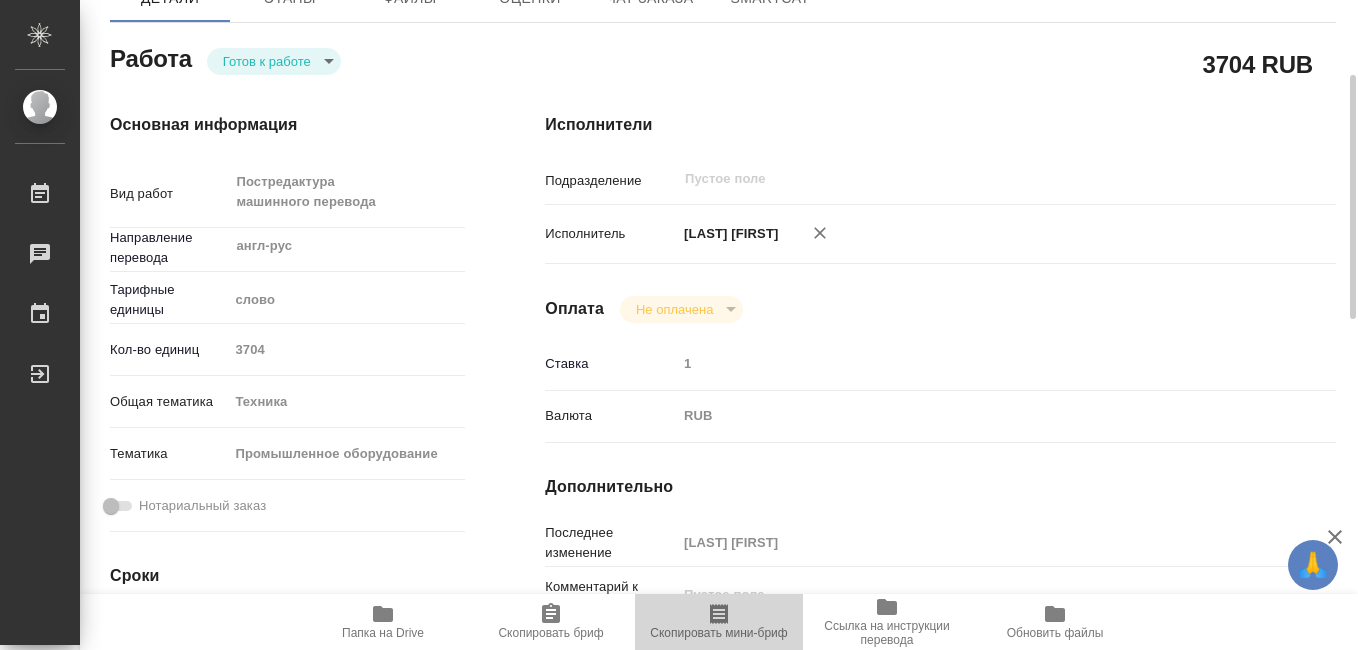 click on "Скопировать мини-бриф" at bounding box center (718, 633) 